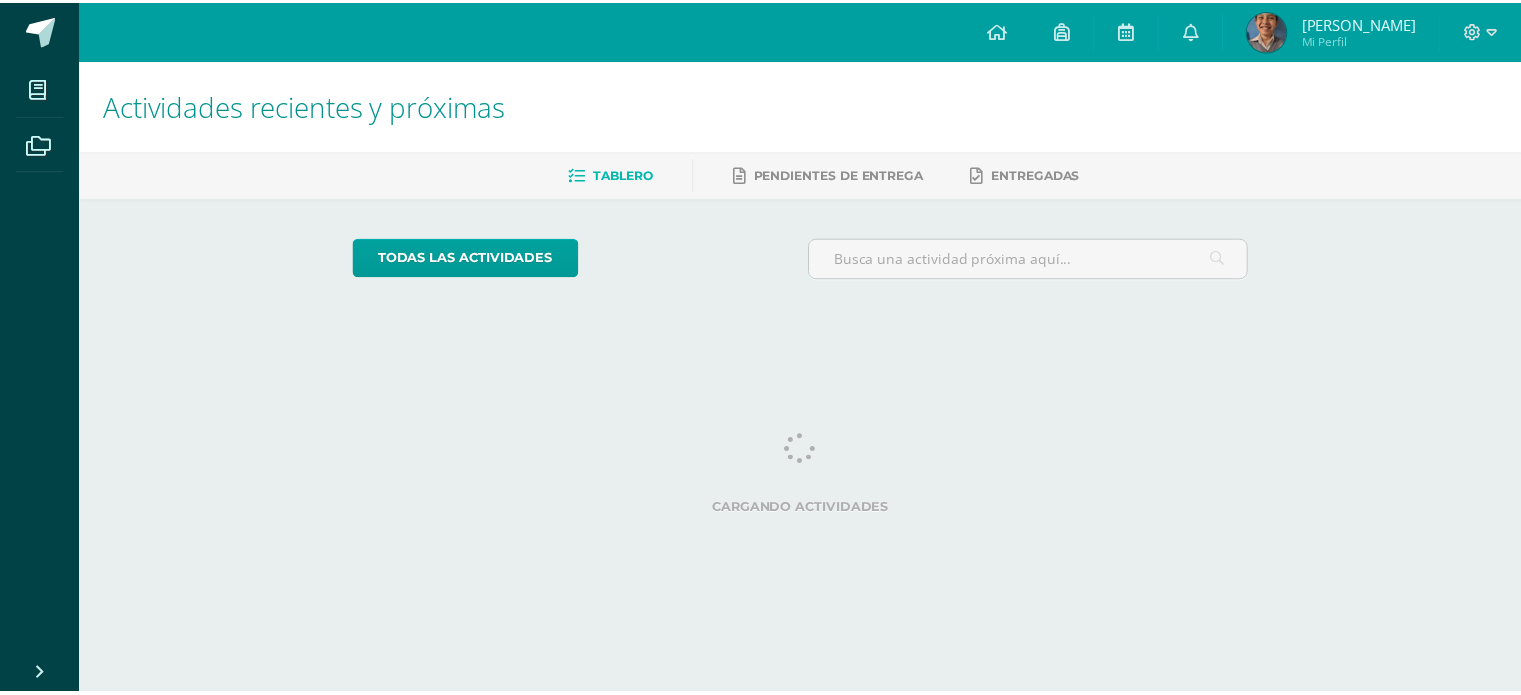 scroll, scrollTop: 0, scrollLeft: 0, axis: both 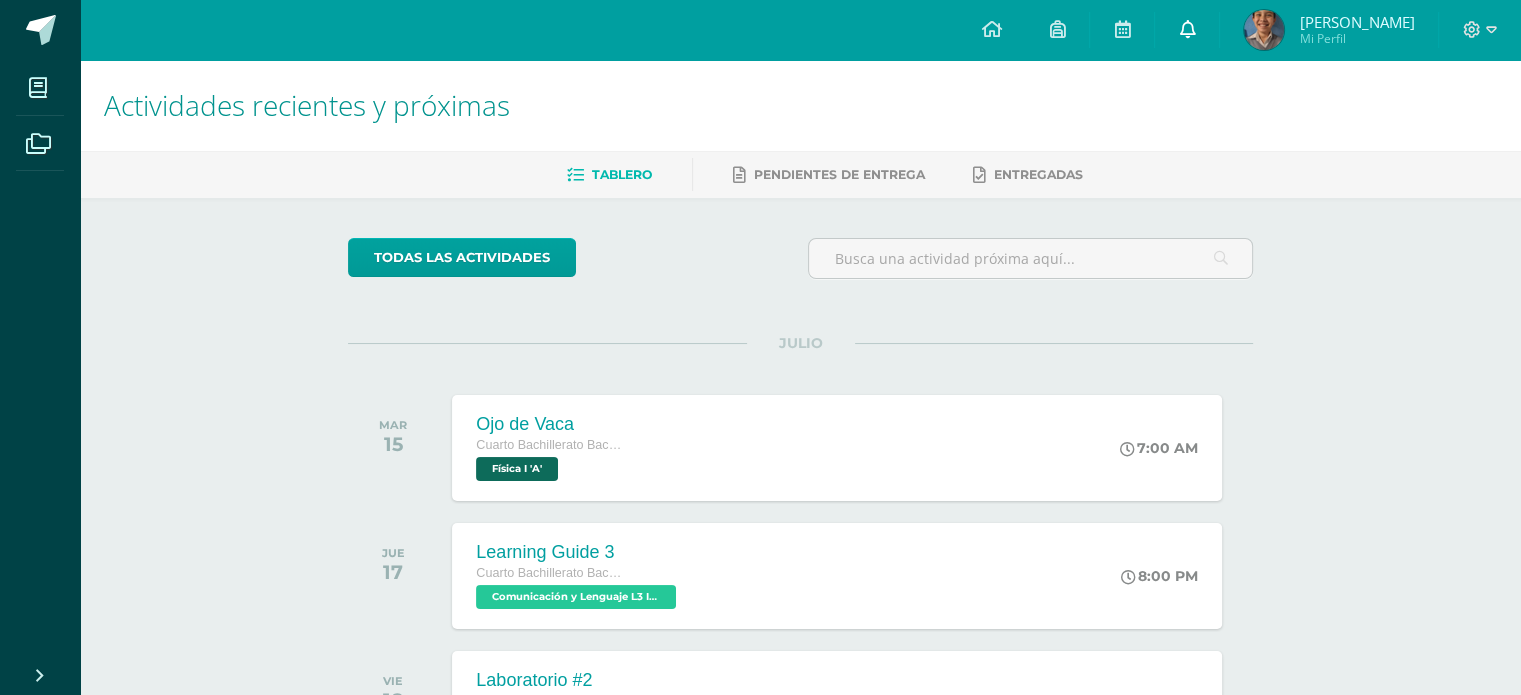 click at bounding box center [1187, 29] 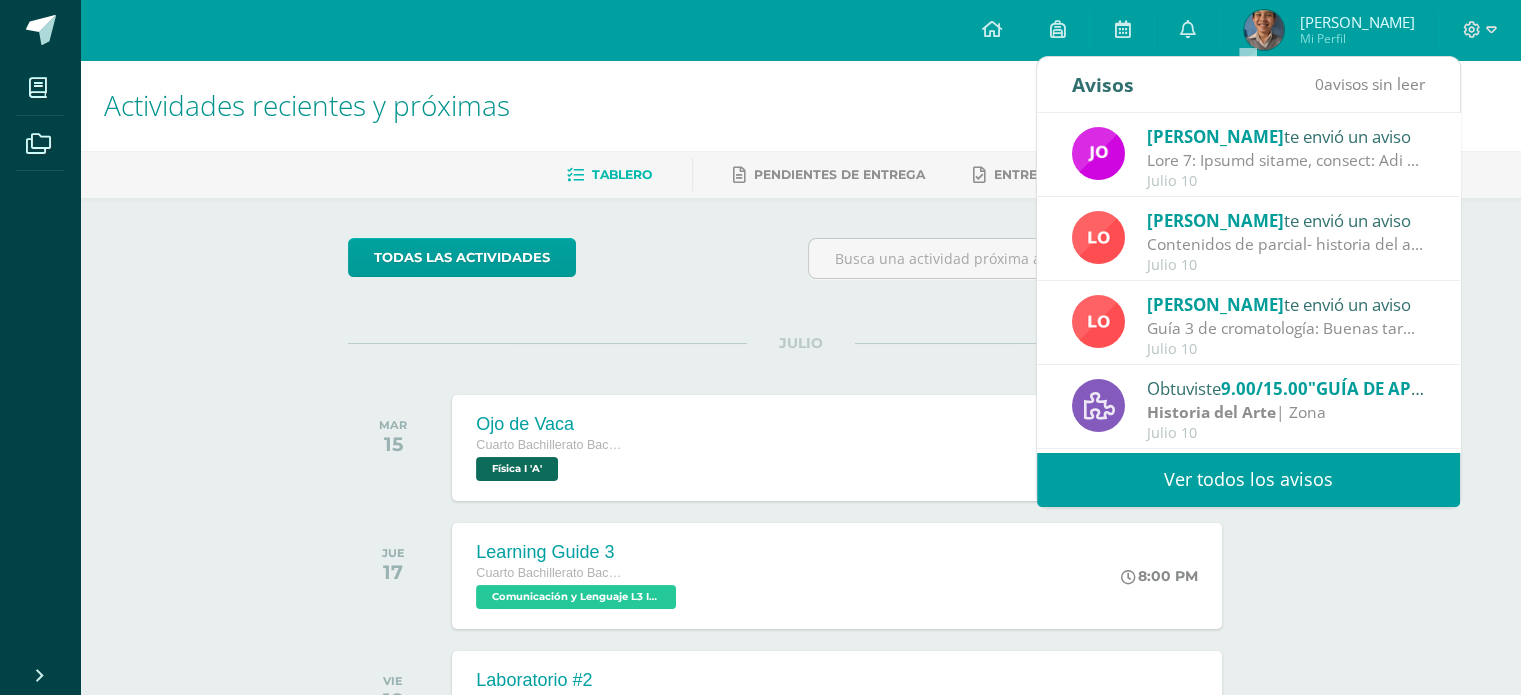 click on "Ver todos los avisos" at bounding box center [1248, 479] 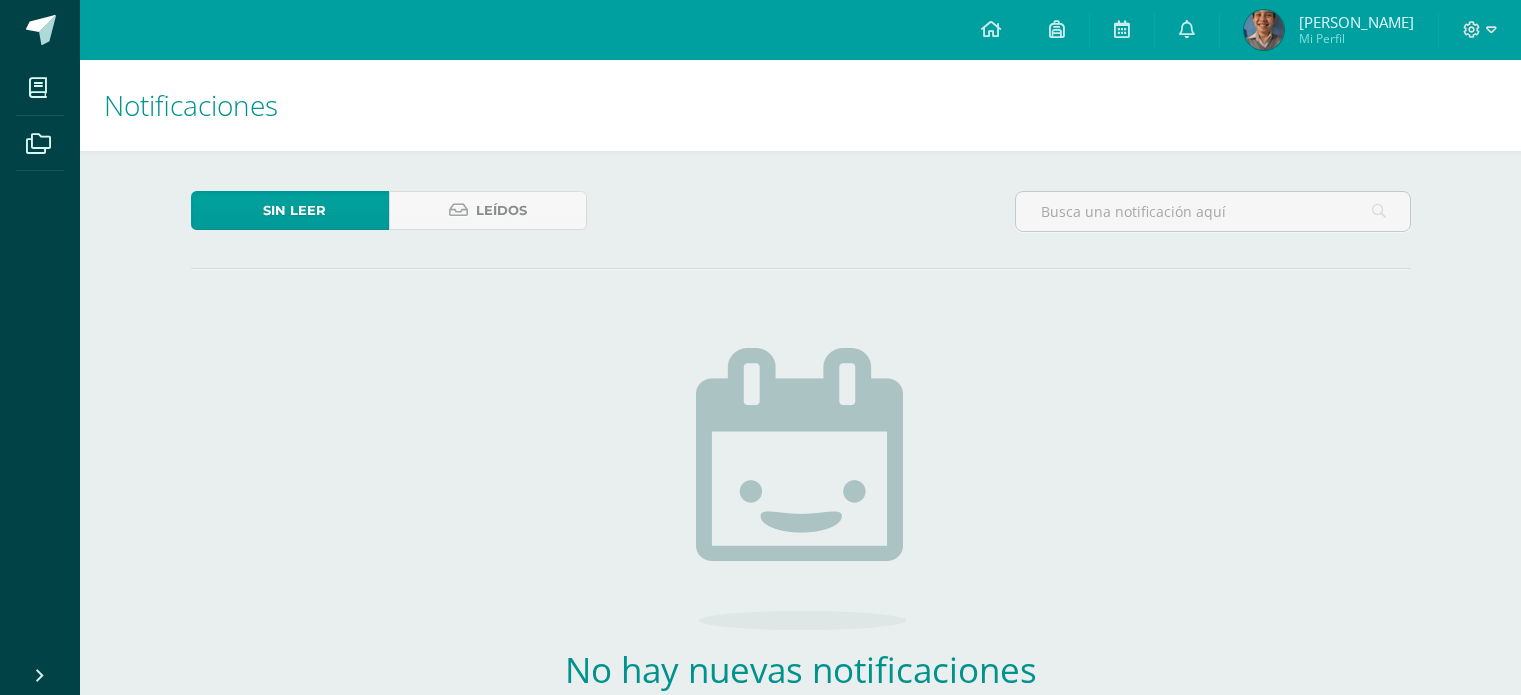 scroll, scrollTop: 0, scrollLeft: 0, axis: both 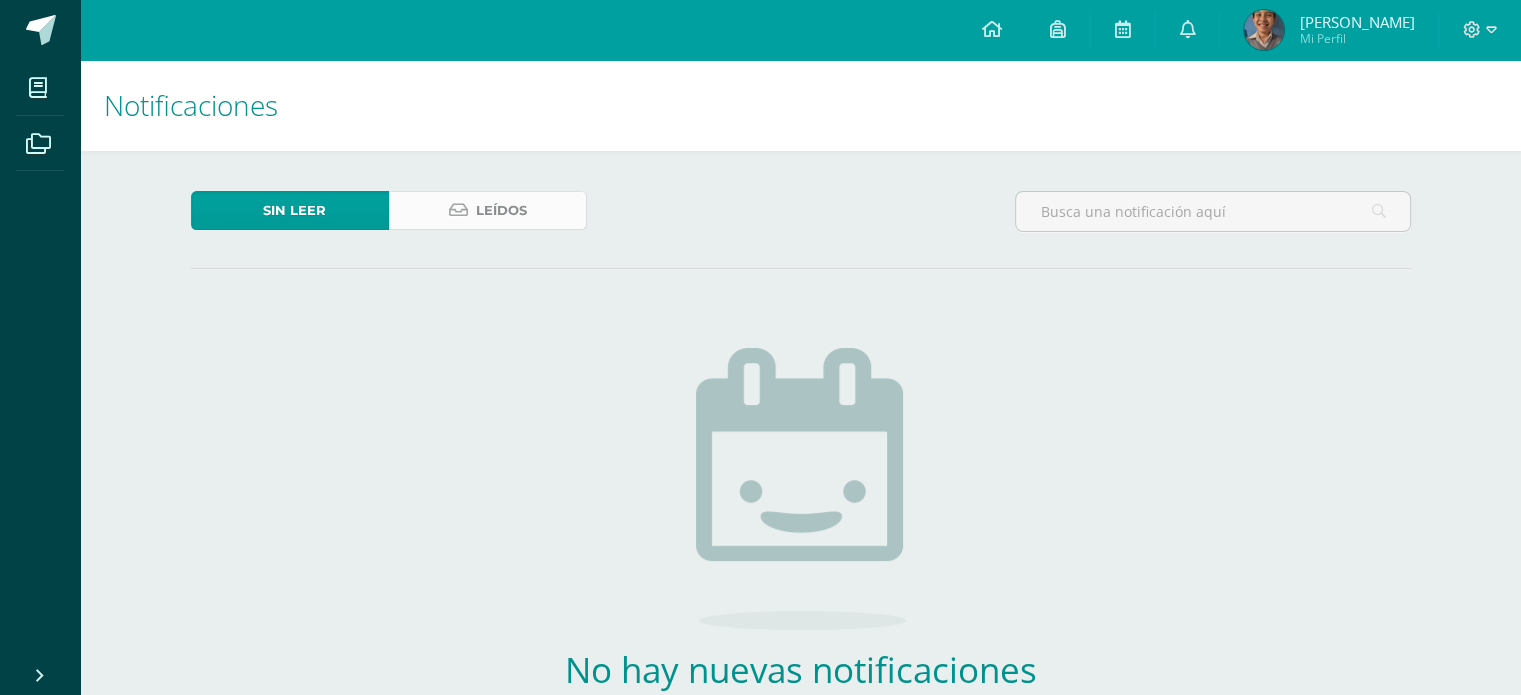 click on "Leídos" at bounding box center [488, 210] 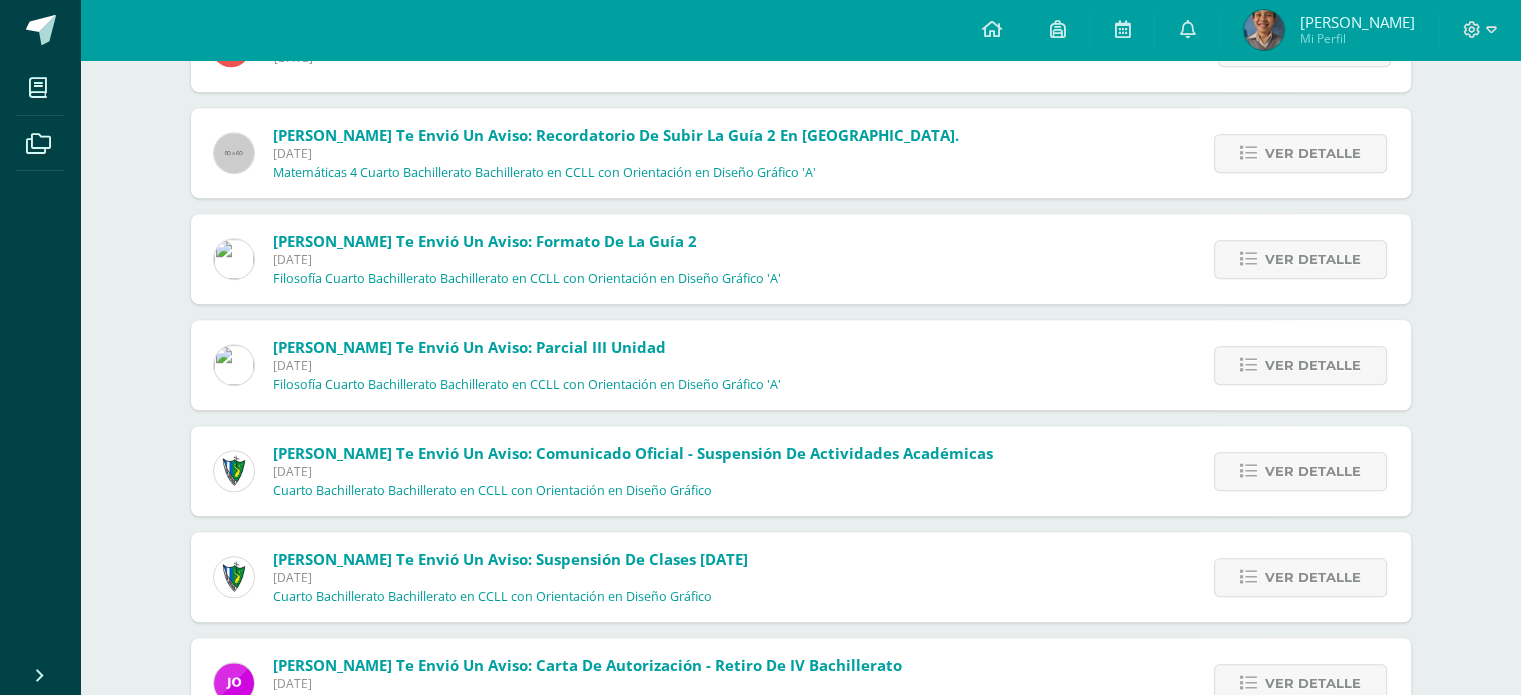 scroll, scrollTop: 1320, scrollLeft: 0, axis: vertical 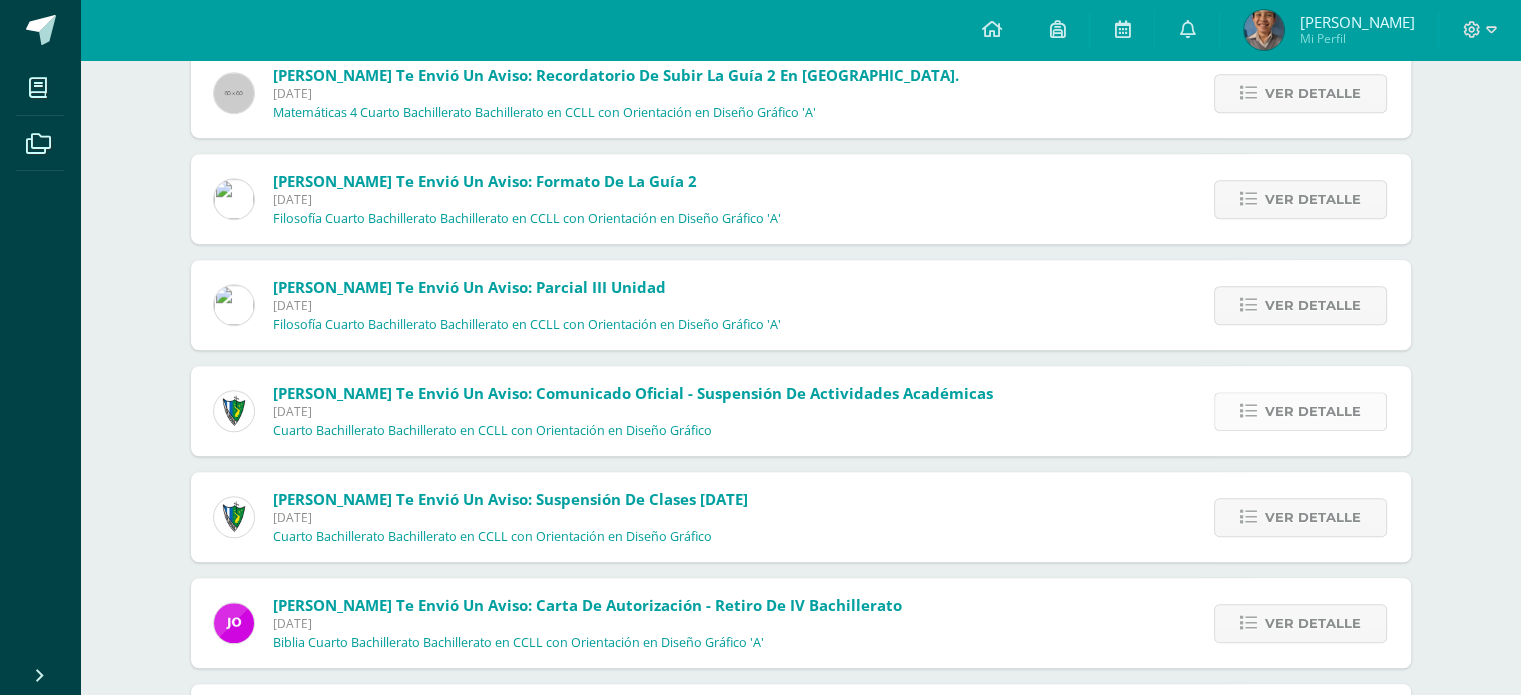 click on "Ver detalle" at bounding box center (1300, 411) 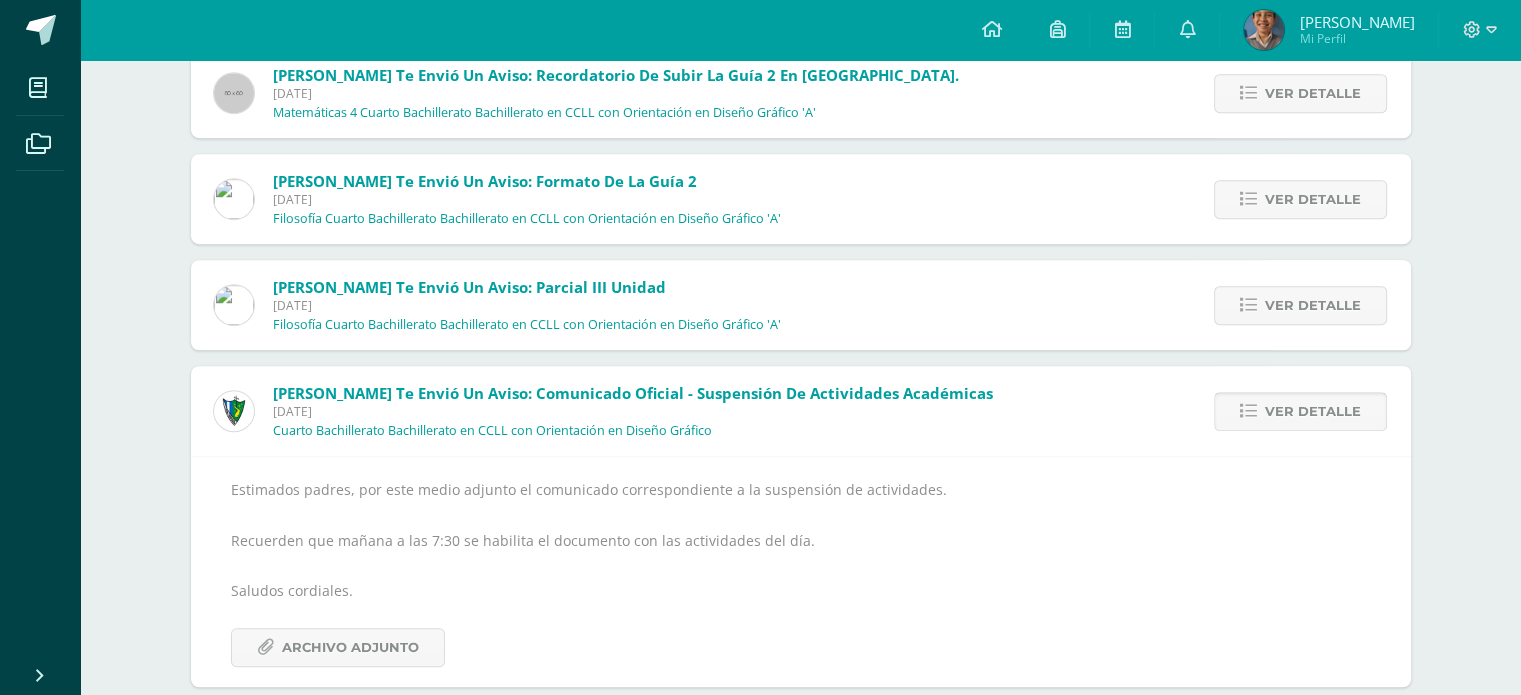 click on "Ver detalle" at bounding box center [1300, 411] 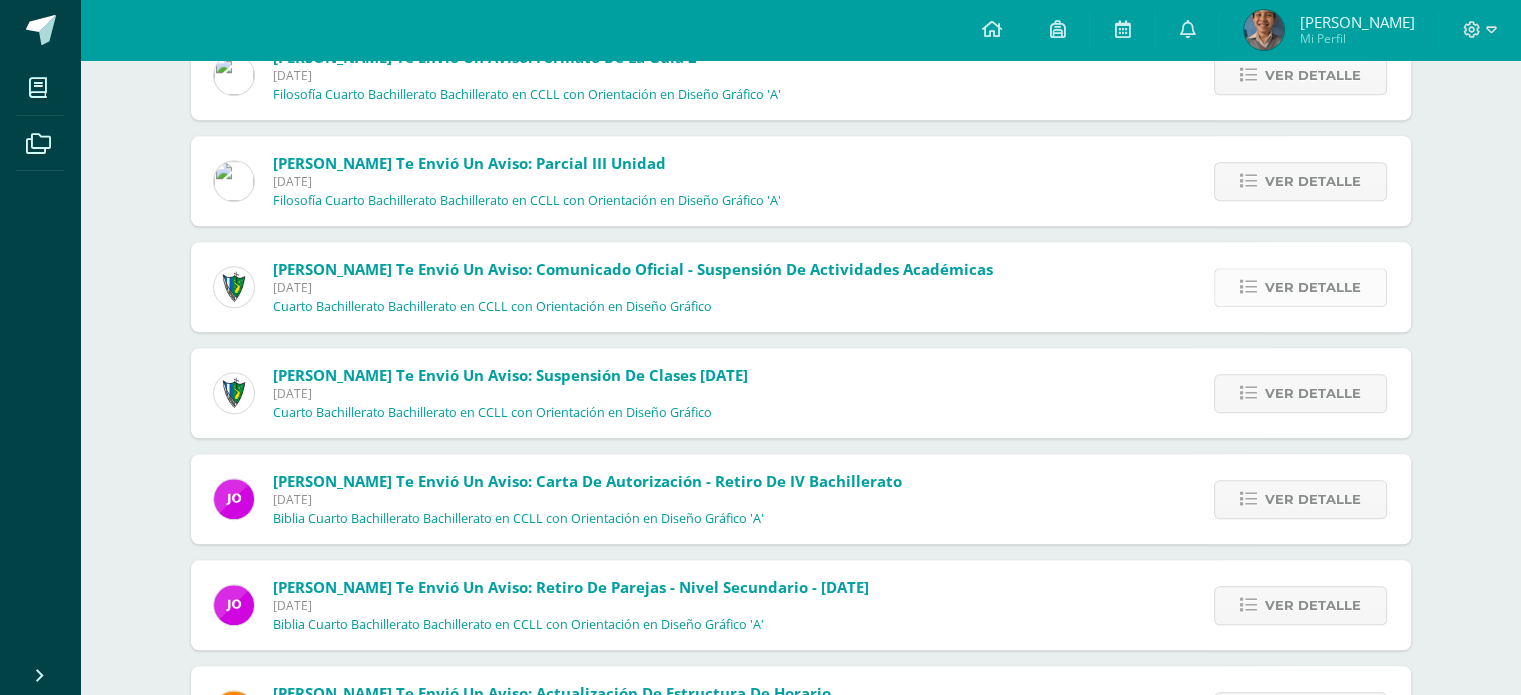 scroll, scrollTop: 1480, scrollLeft: 0, axis: vertical 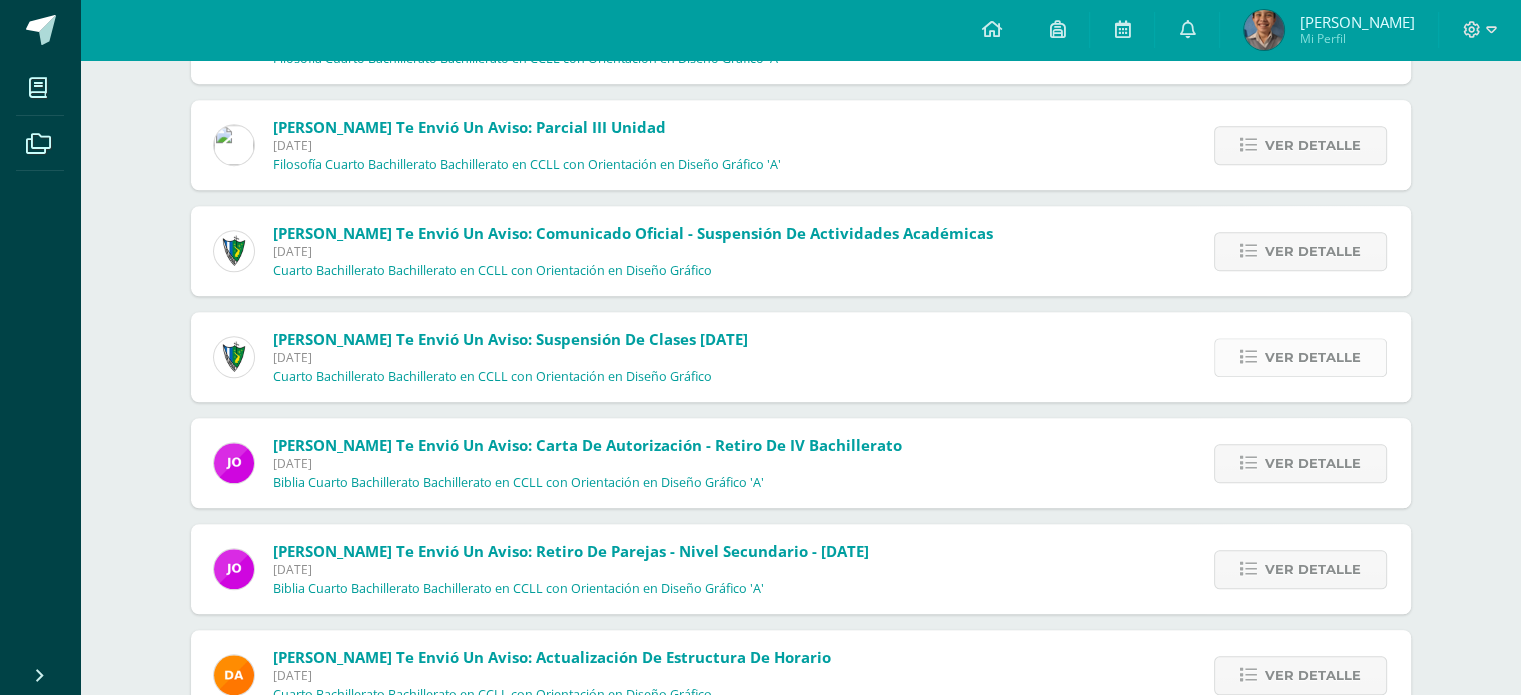 click on "Ver detalle" at bounding box center (1300, 357) 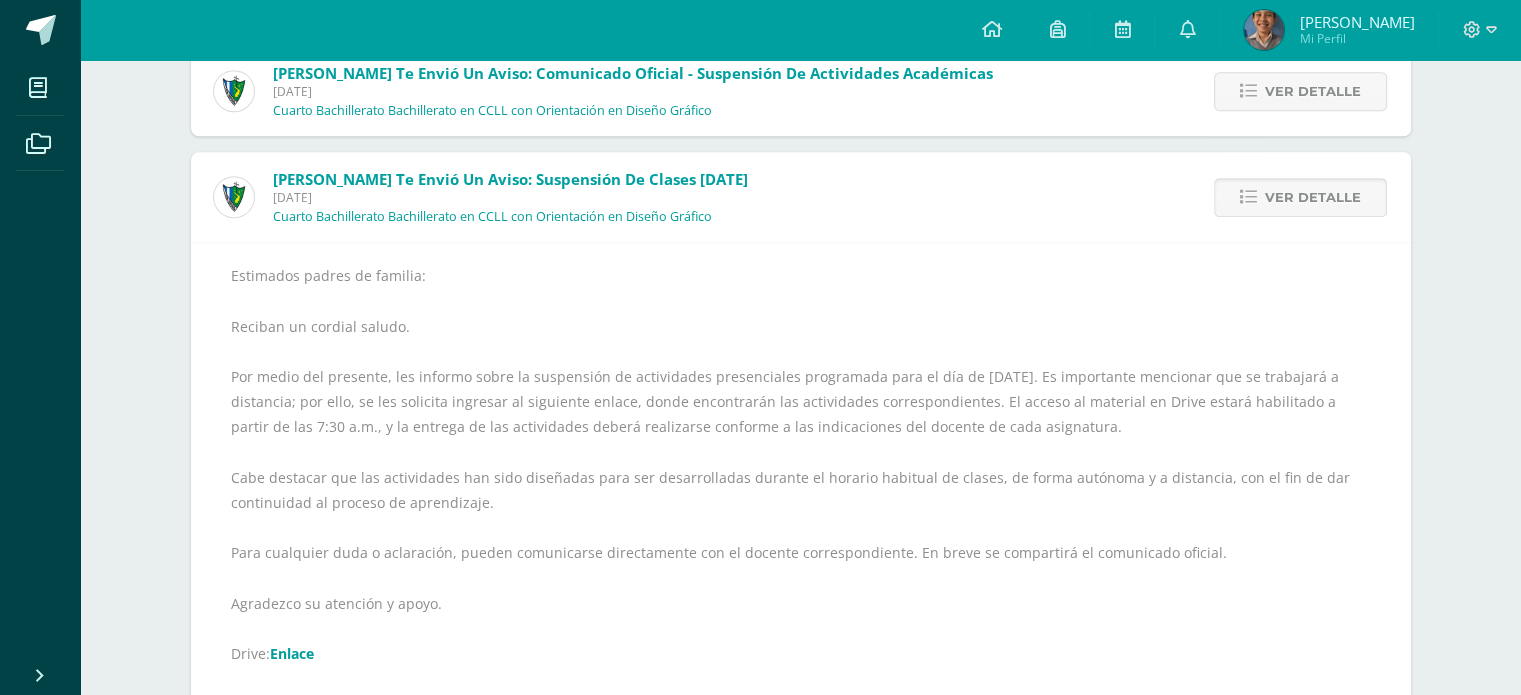 scroll, scrollTop: 1680, scrollLeft: 0, axis: vertical 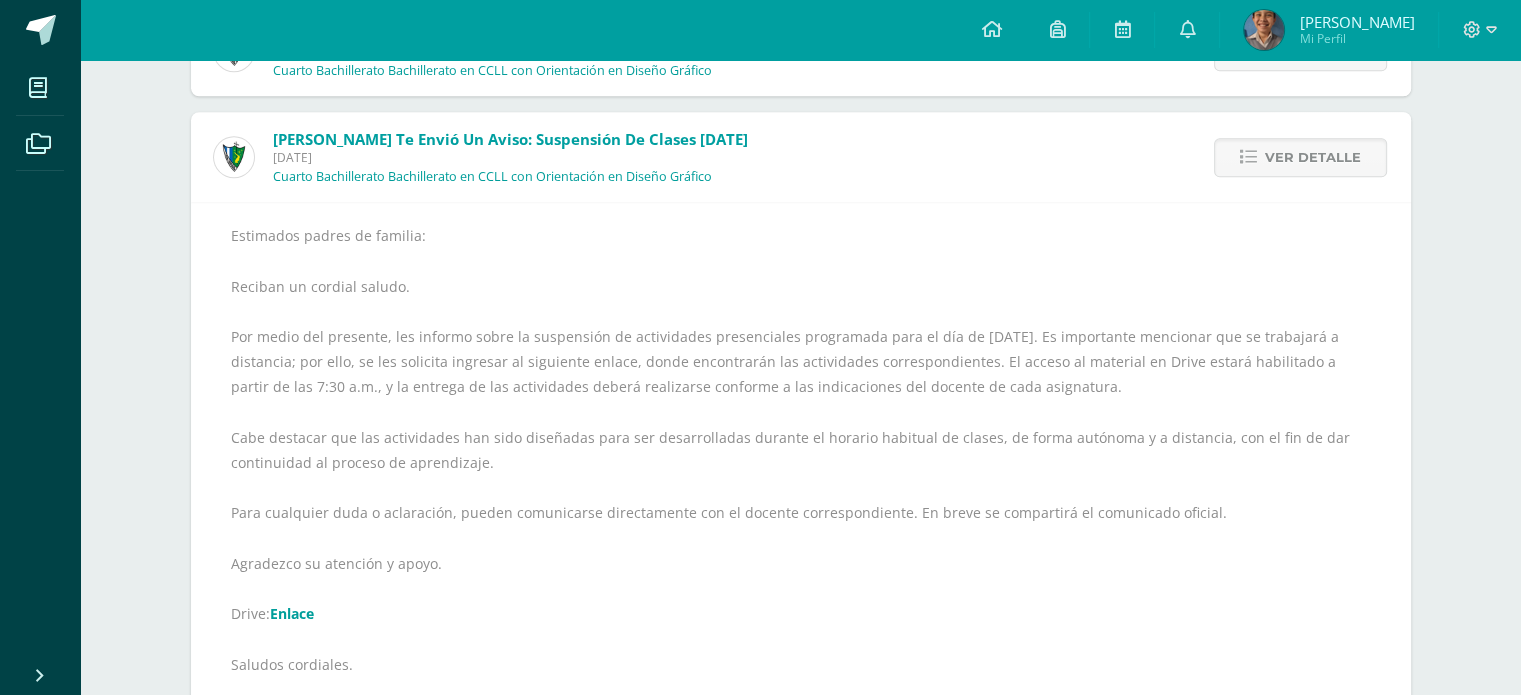 click on "Enlace" at bounding box center [292, 613] 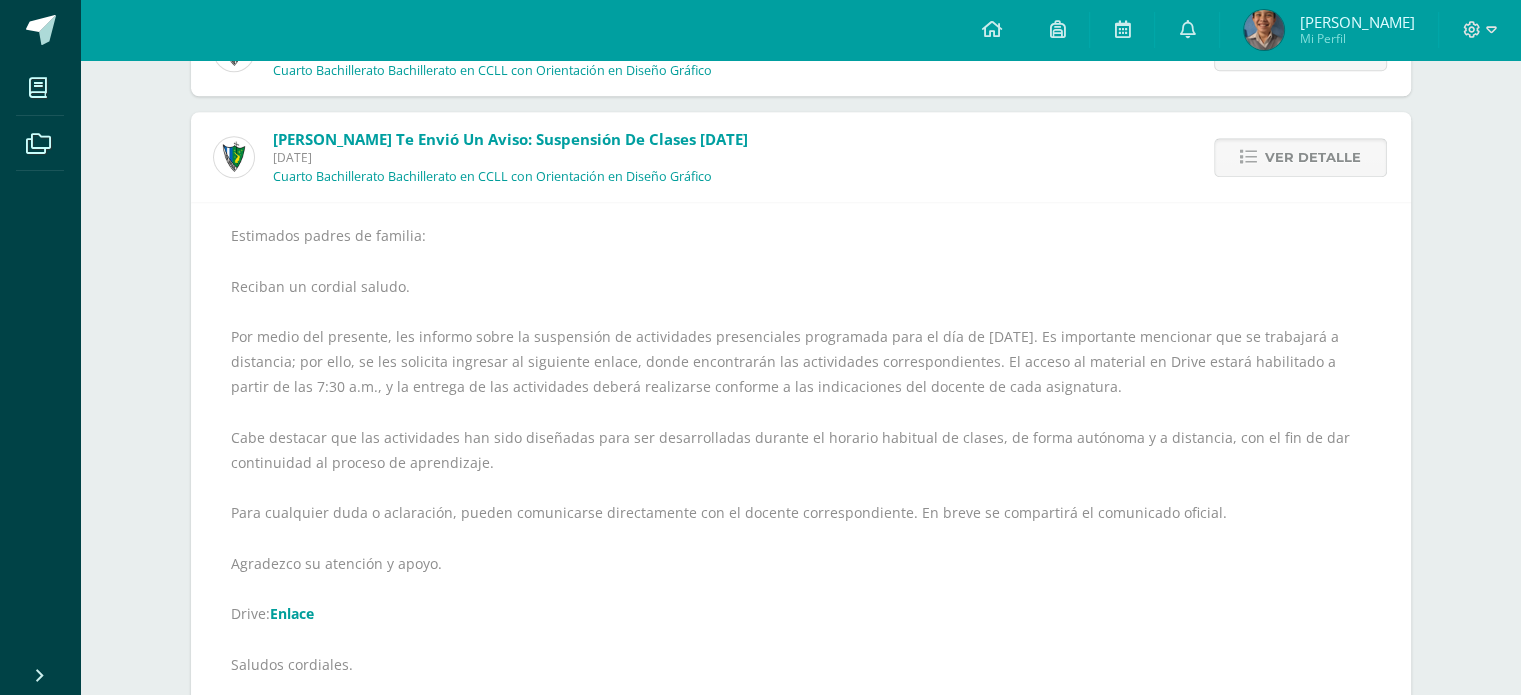 click at bounding box center (1248, 157) 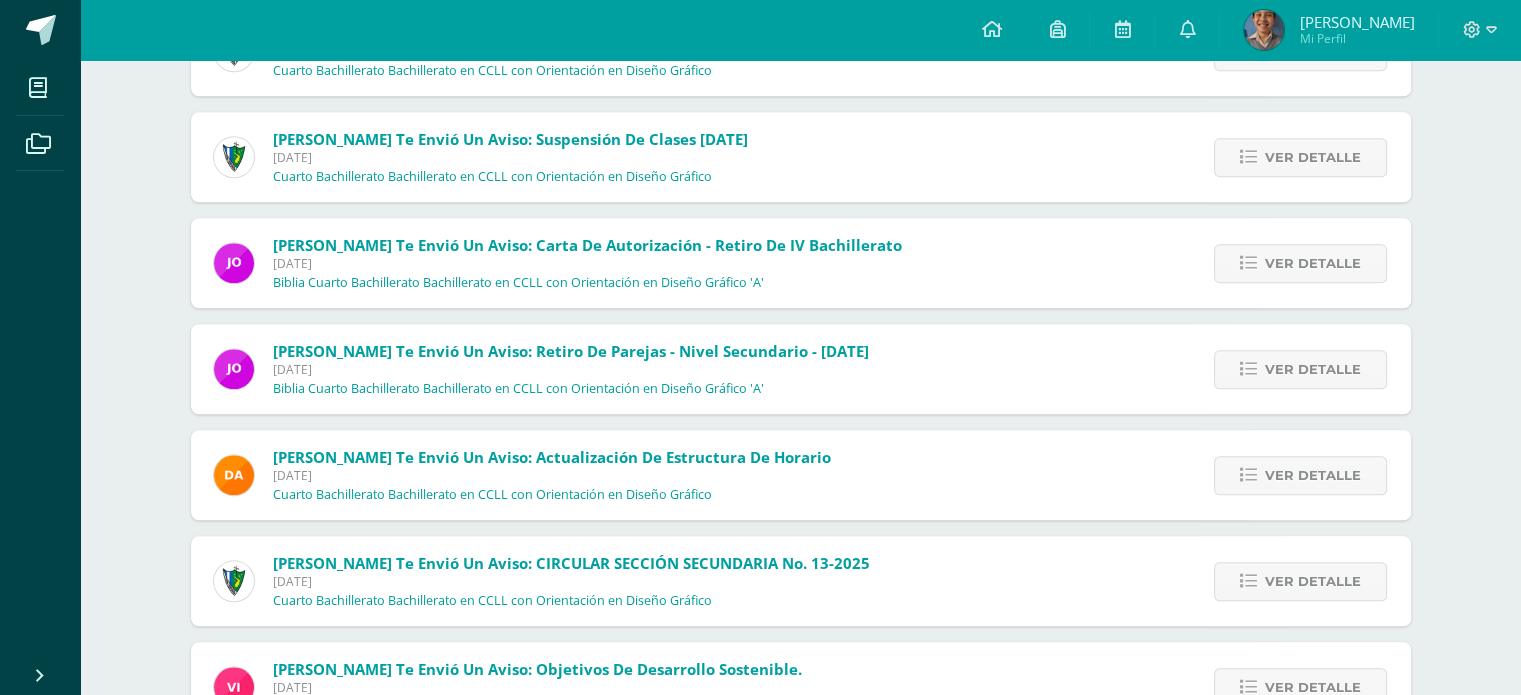 scroll, scrollTop: 0, scrollLeft: 0, axis: both 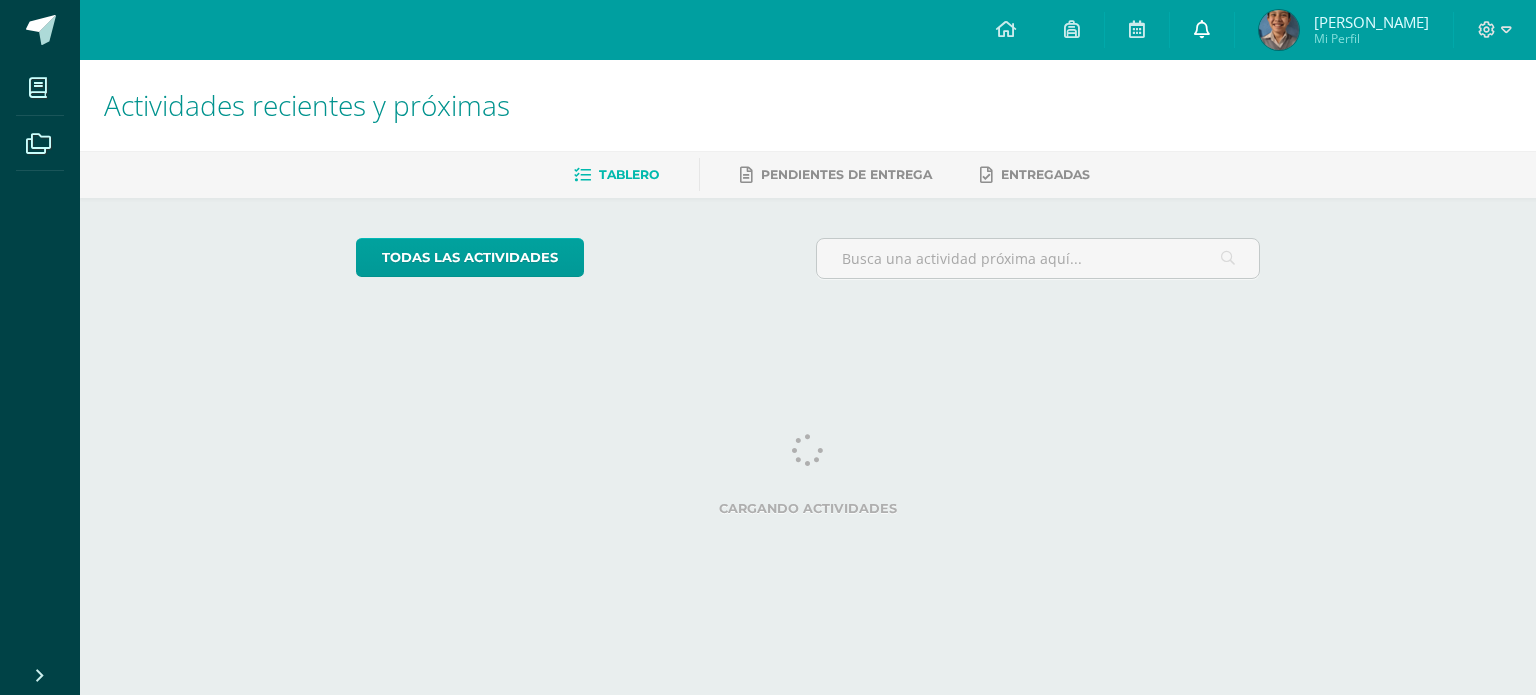 click at bounding box center (1202, 30) 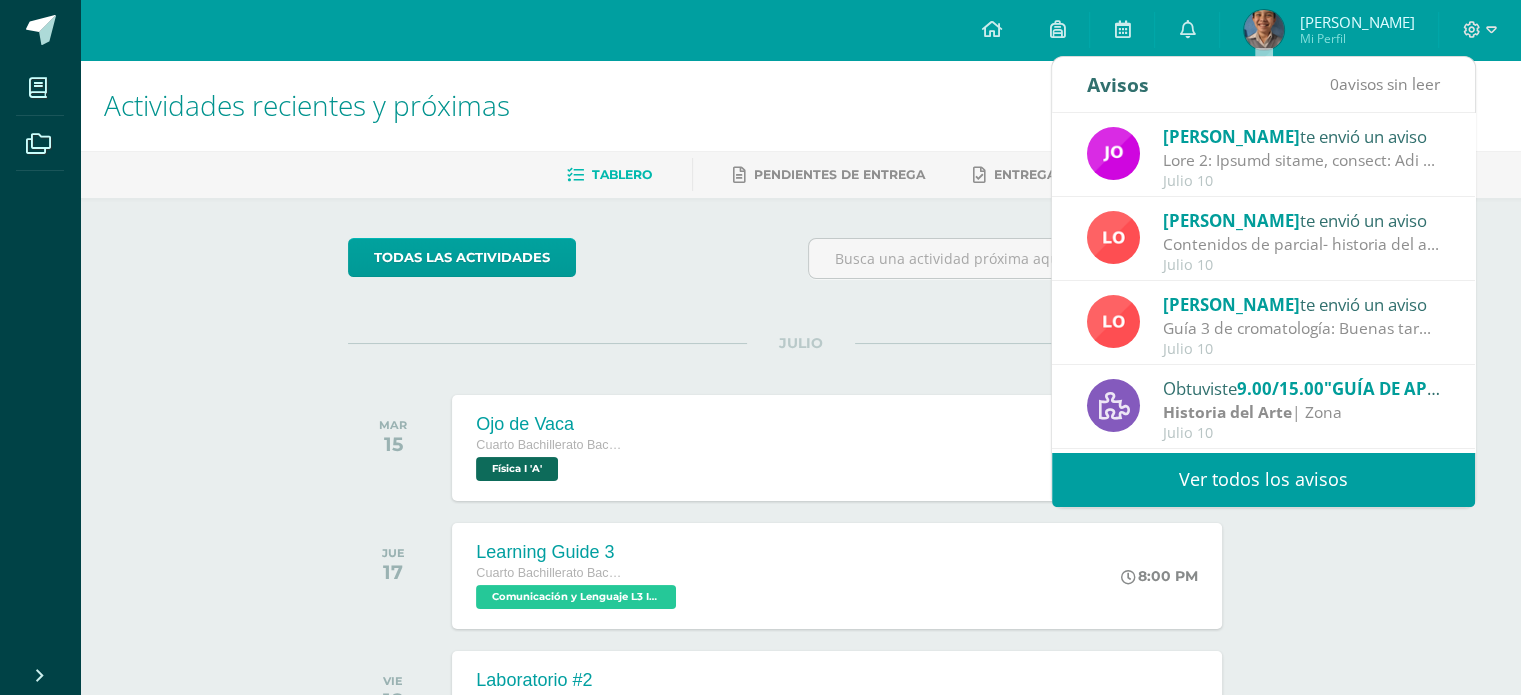 click on "Ver todos los avisos" at bounding box center (1263, 479) 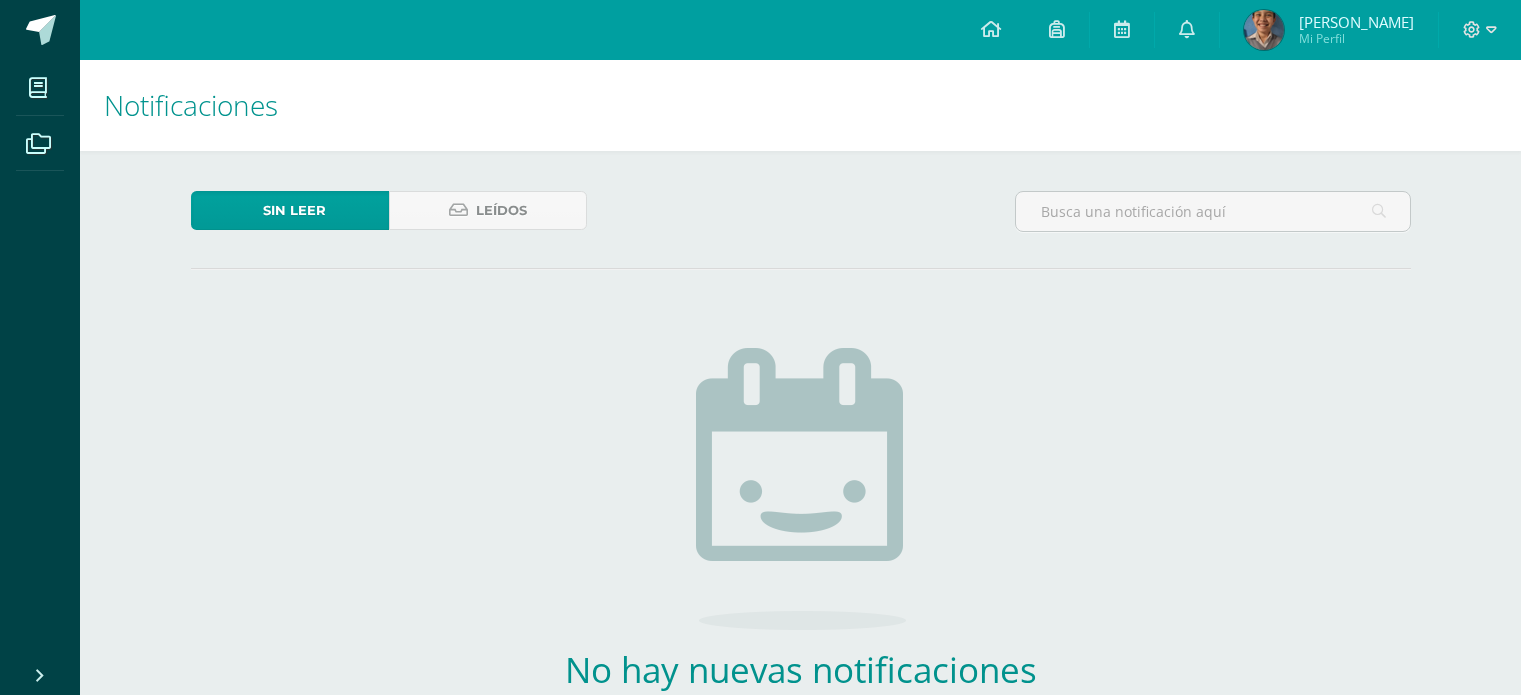 scroll, scrollTop: 0, scrollLeft: 0, axis: both 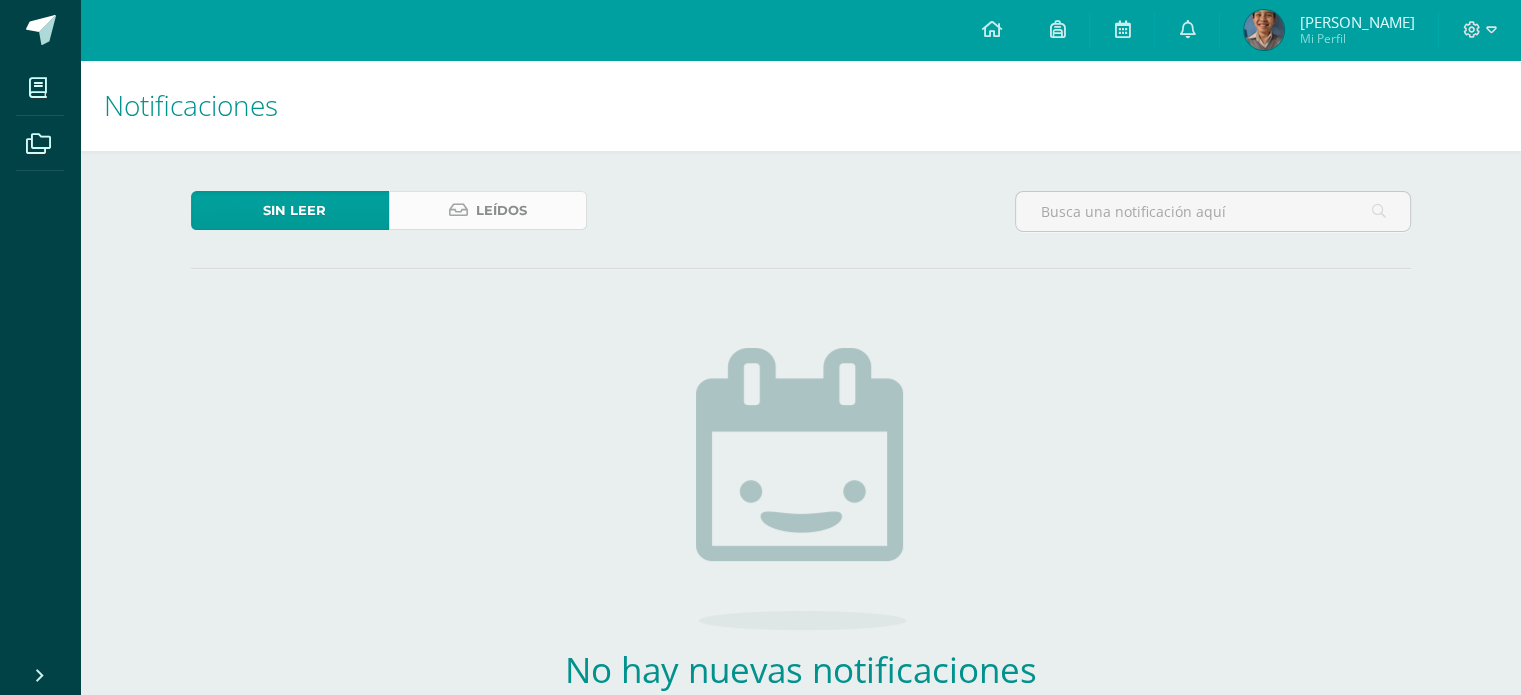 click on "Leídos" at bounding box center (488, 210) 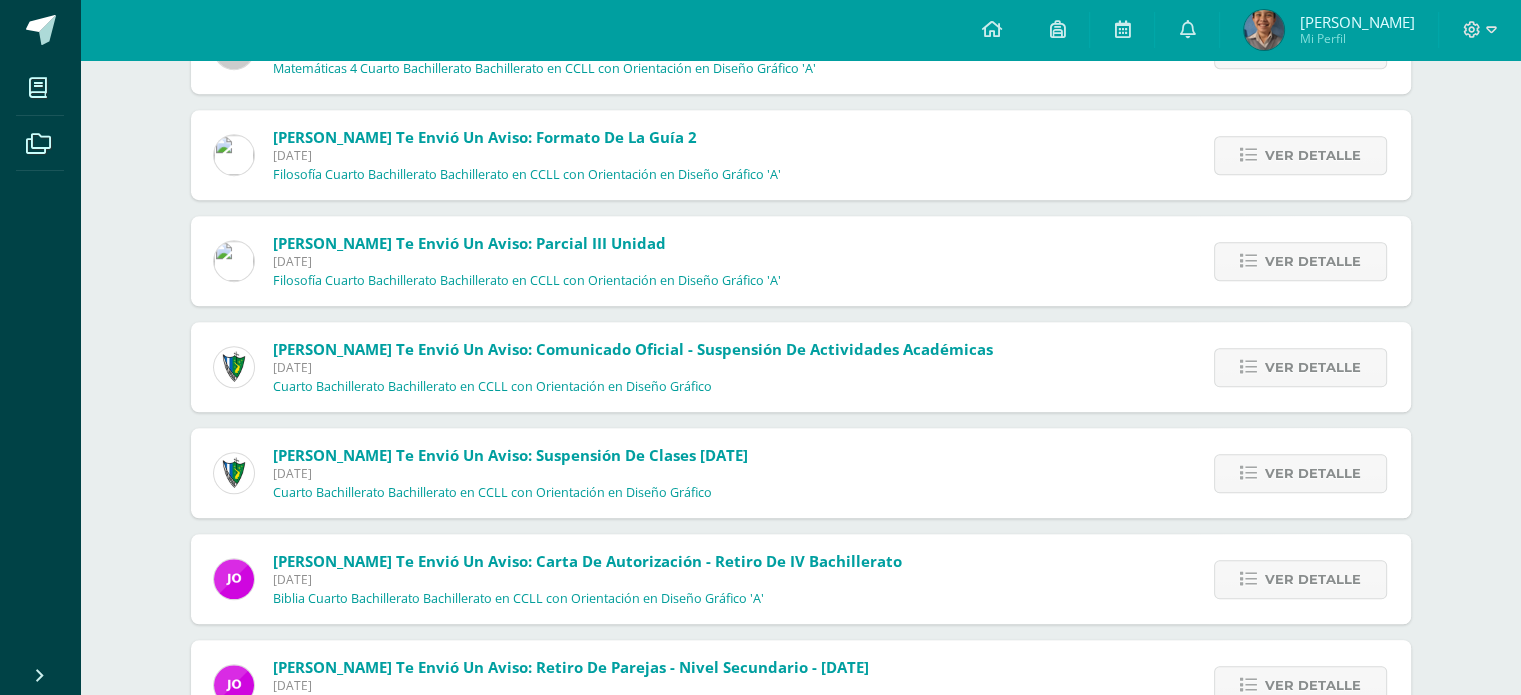 scroll, scrollTop: 1404, scrollLeft: 0, axis: vertical 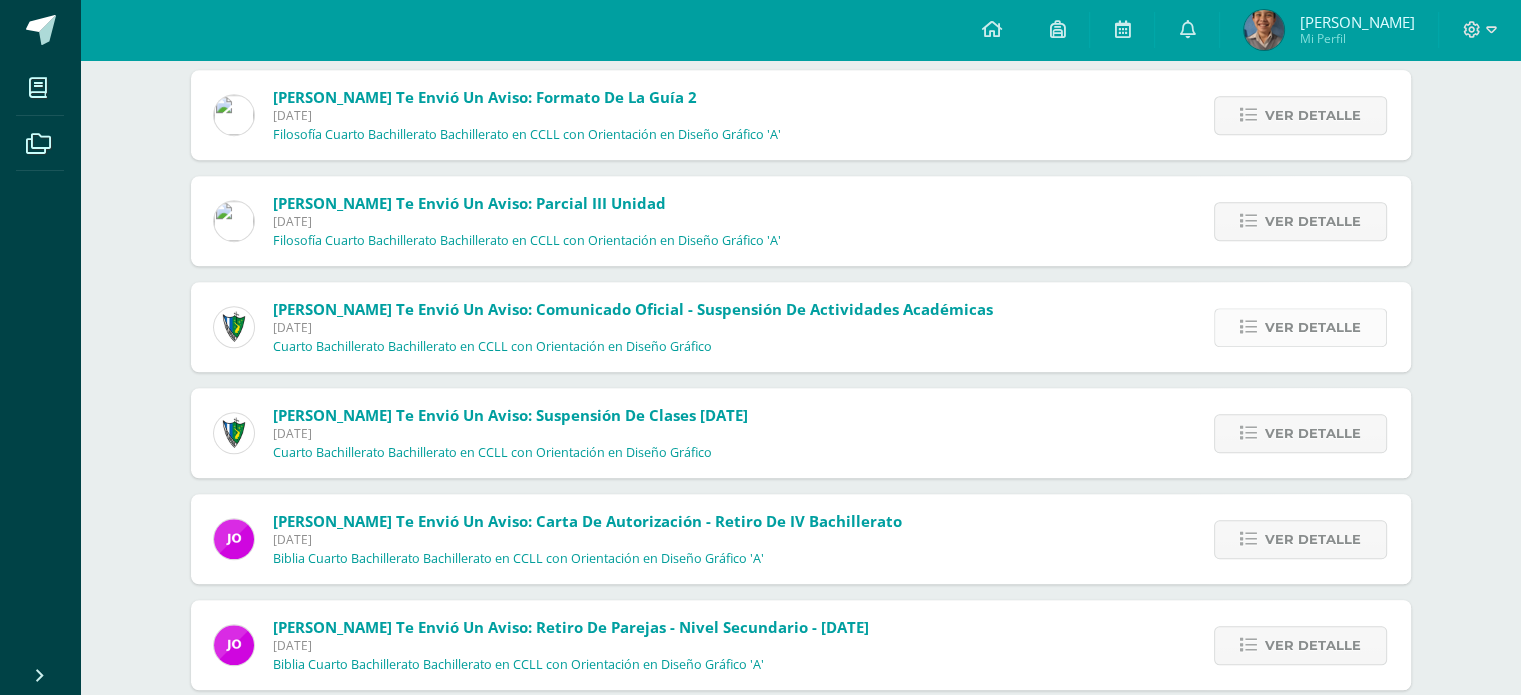 click on "Ver detalle" at bounding box center (1300, 327) 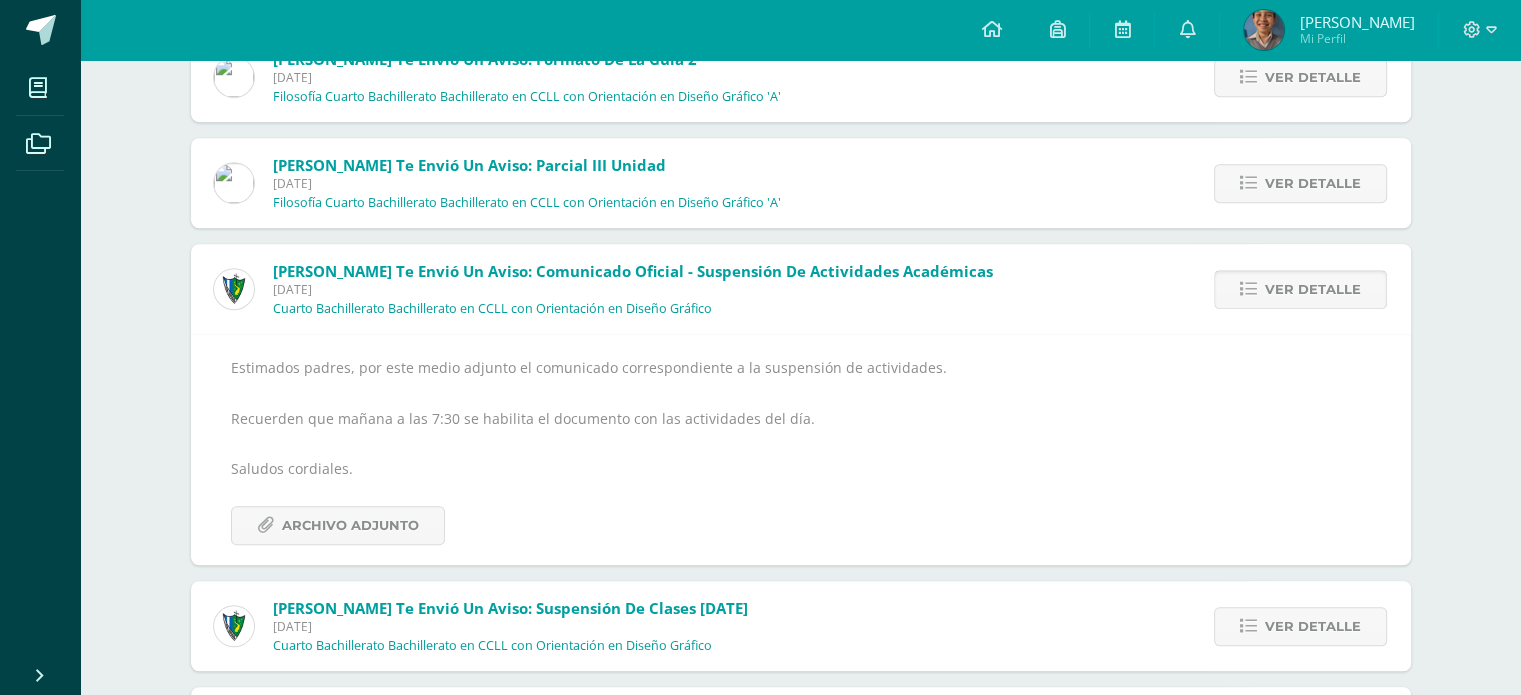 scroll, scrollTop: 1444, scrollLeft: 0, axis: vertical 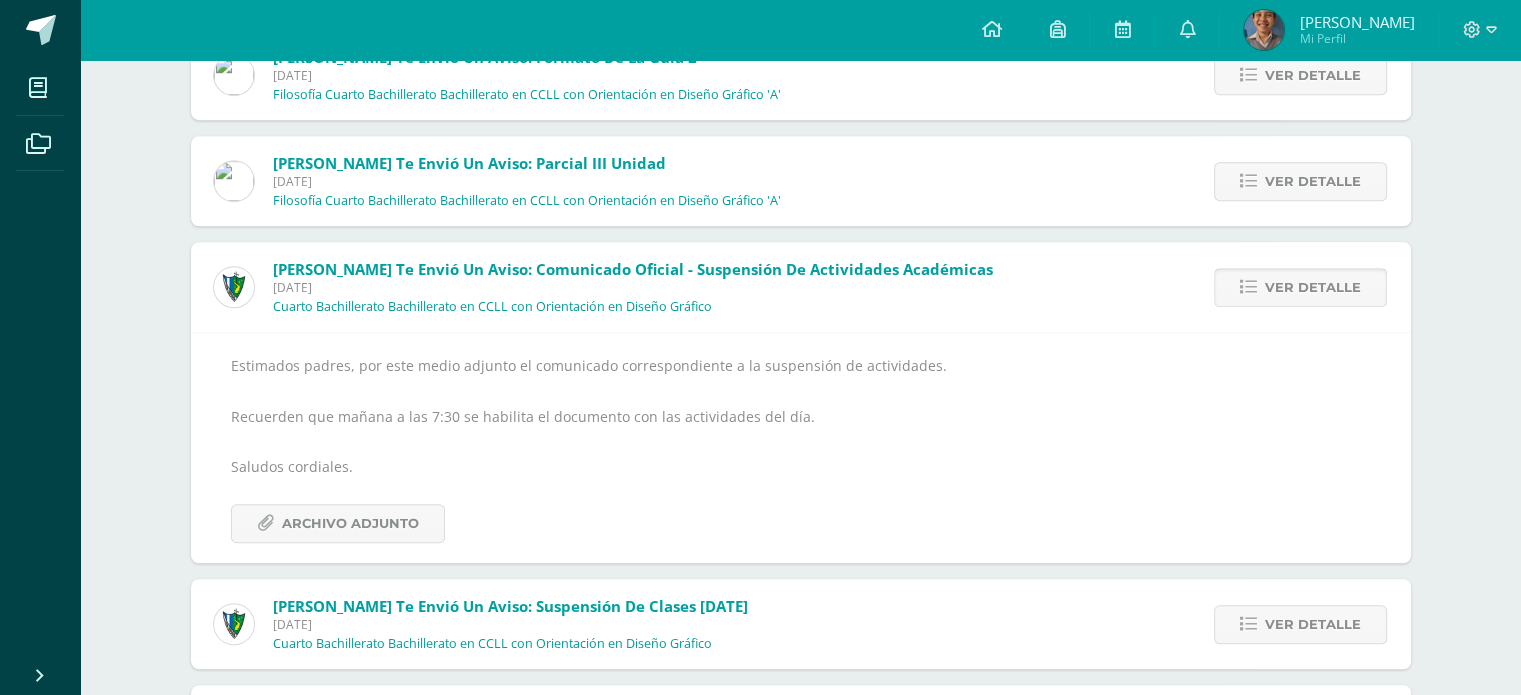click on "Ver detalle" at bounding box center (1300, 287) 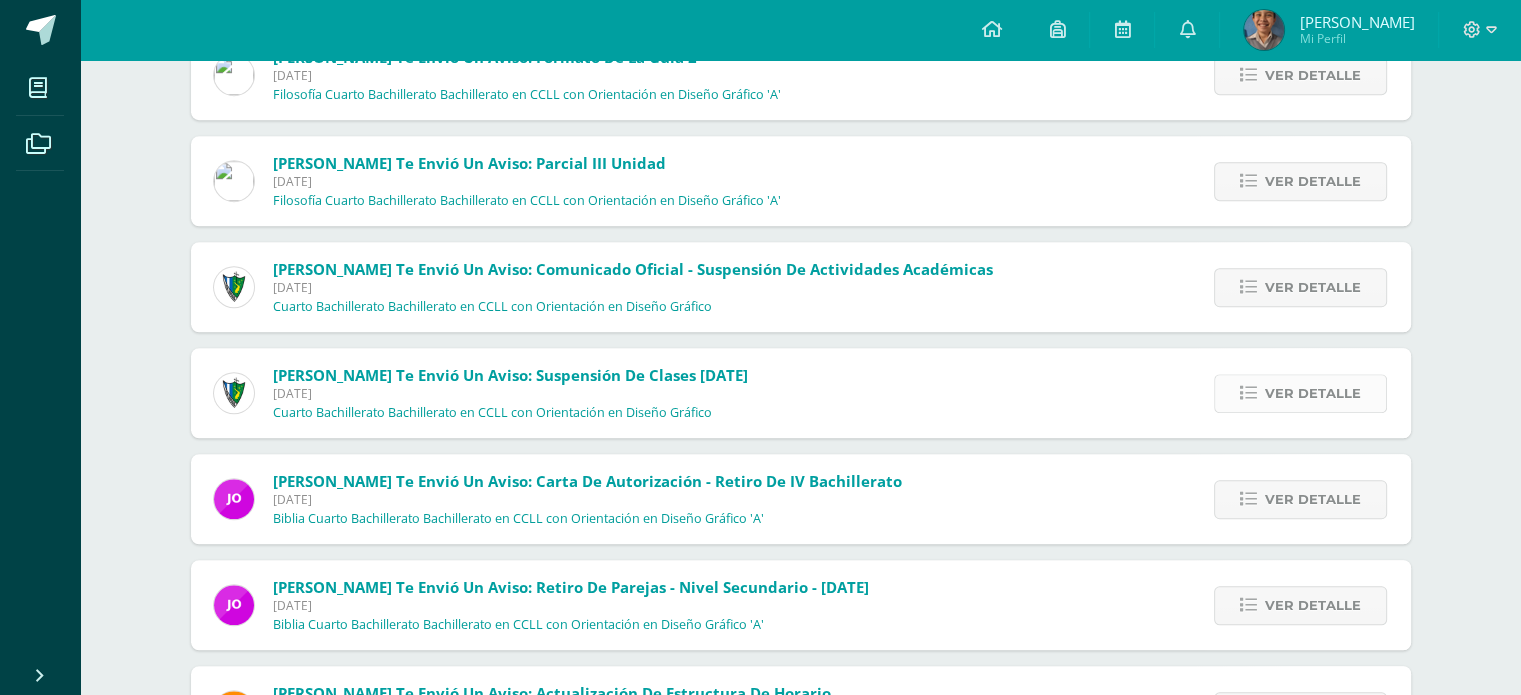 click on "Ver detalle" at bounding box center [1300, 393] 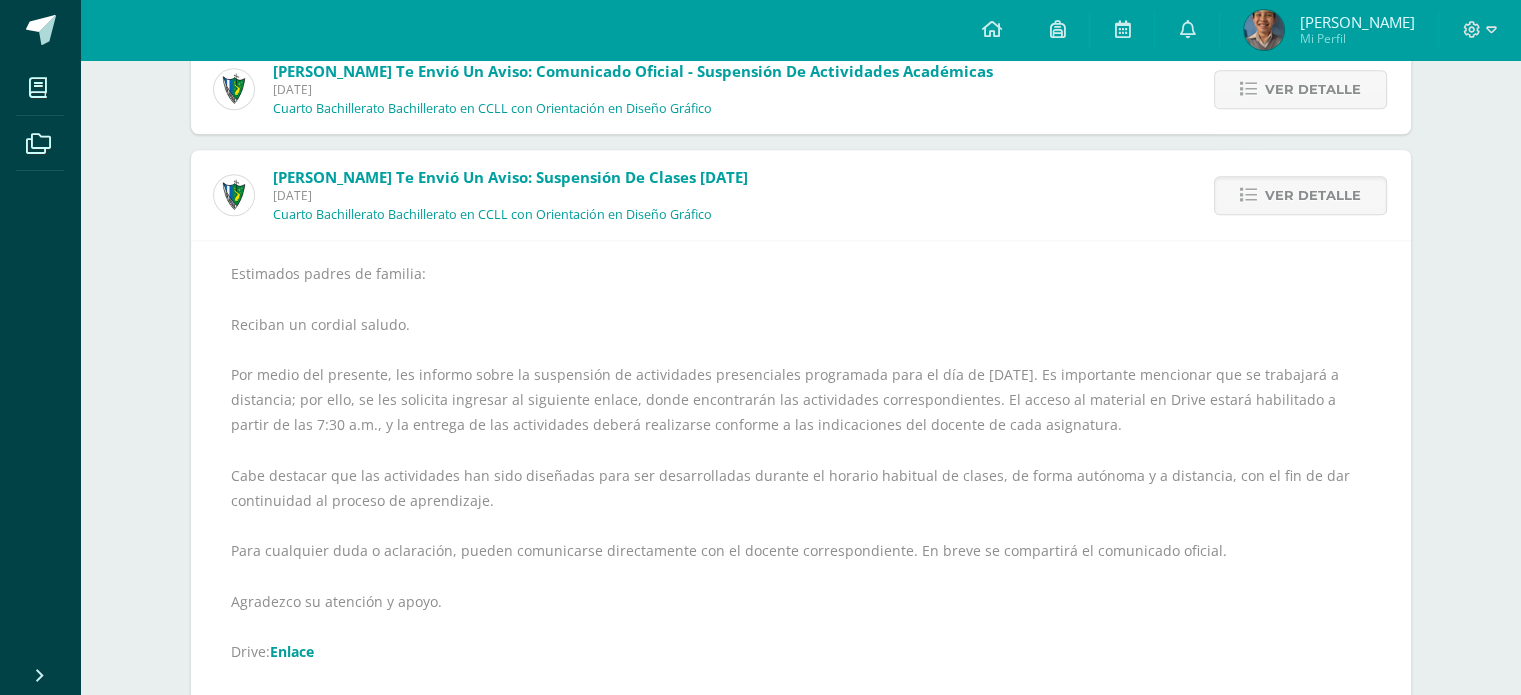 scroll, scrollTop: 1644, scrollLeft: 0, axis: vertical 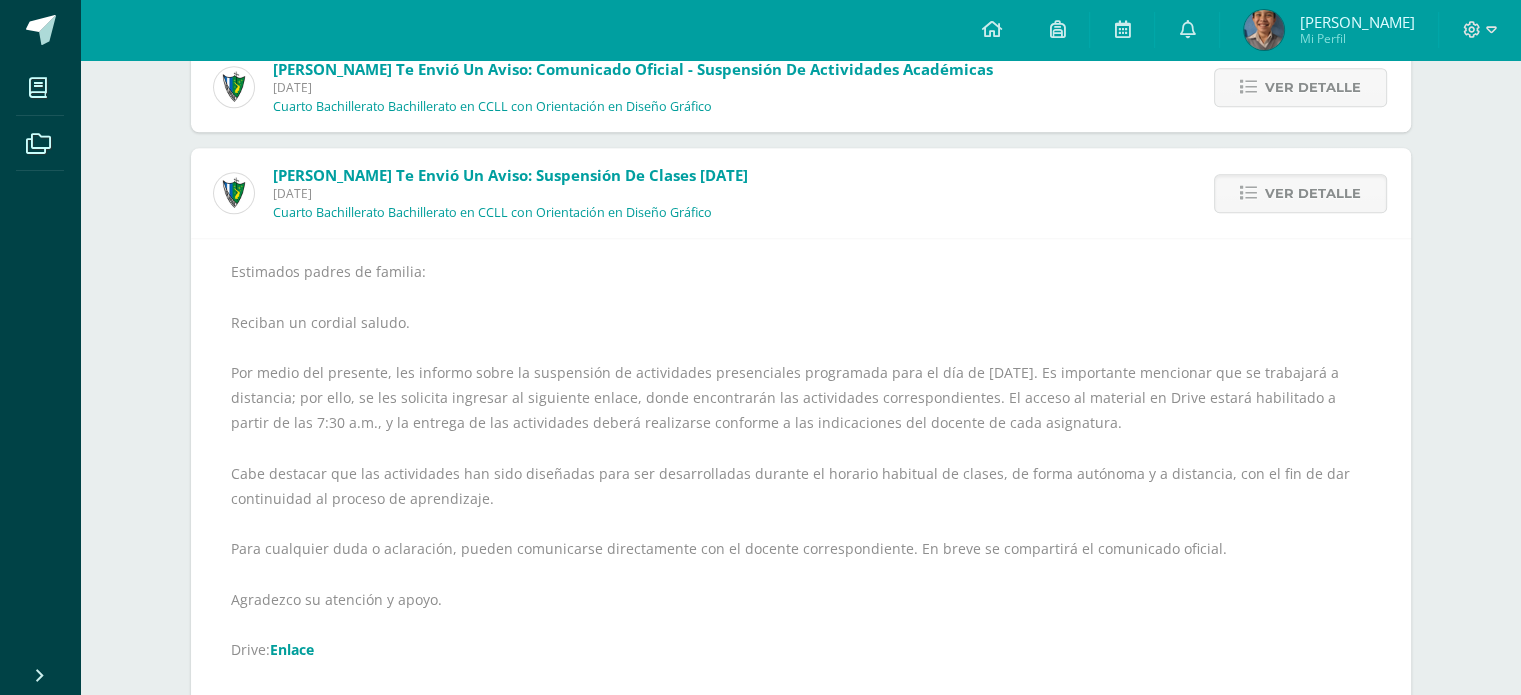 click on "Enlace" at bounding box center (292, 649) 